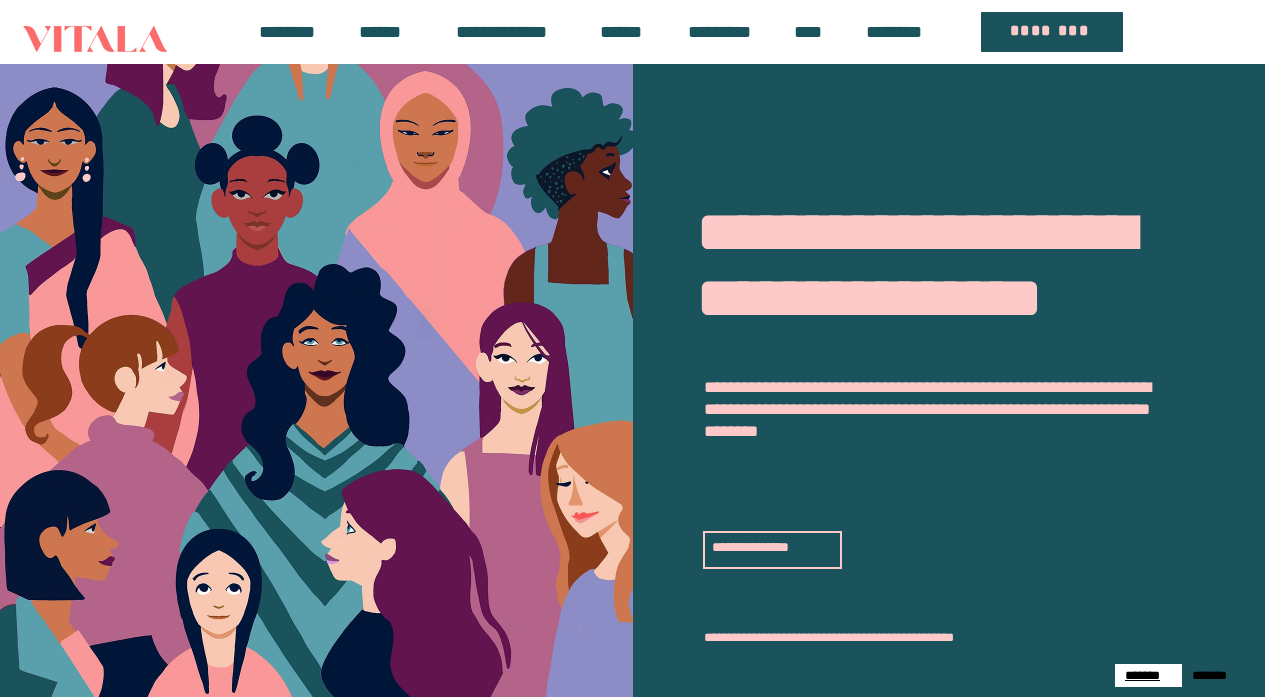 scroll, scrollTop: 0, scrollLeft: 0, axis: both 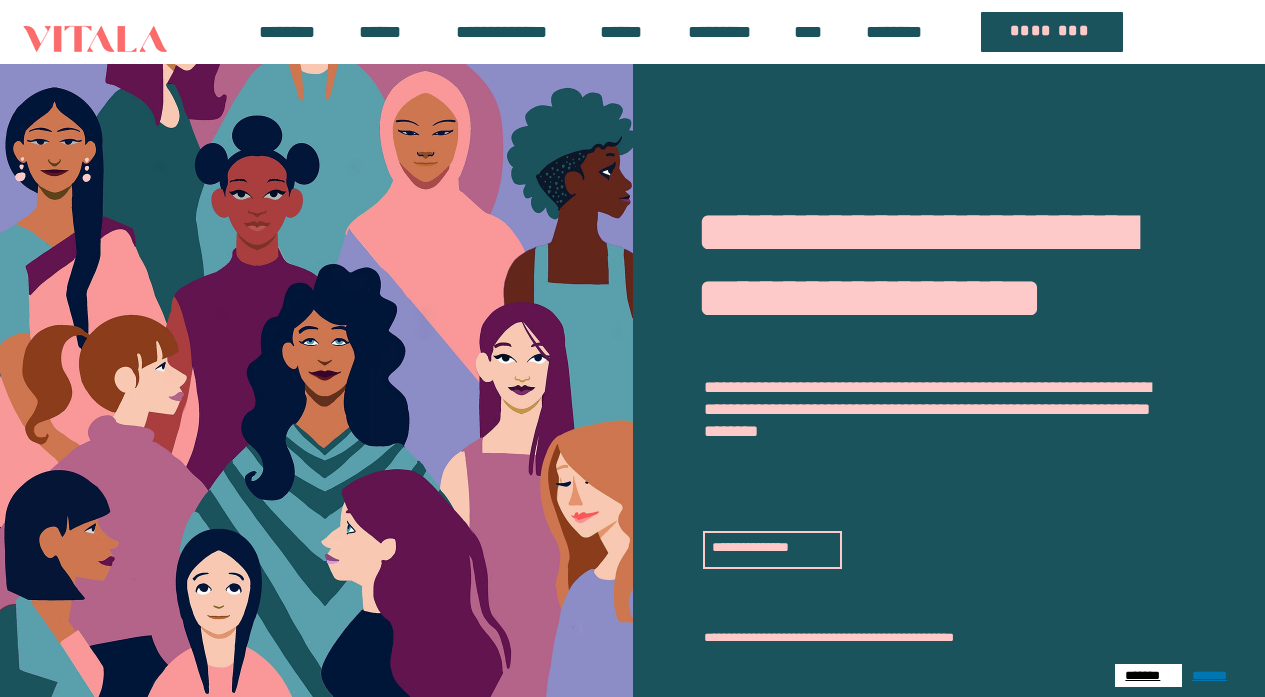 click on "[FIRST]" at bounding box center [1213, 675] 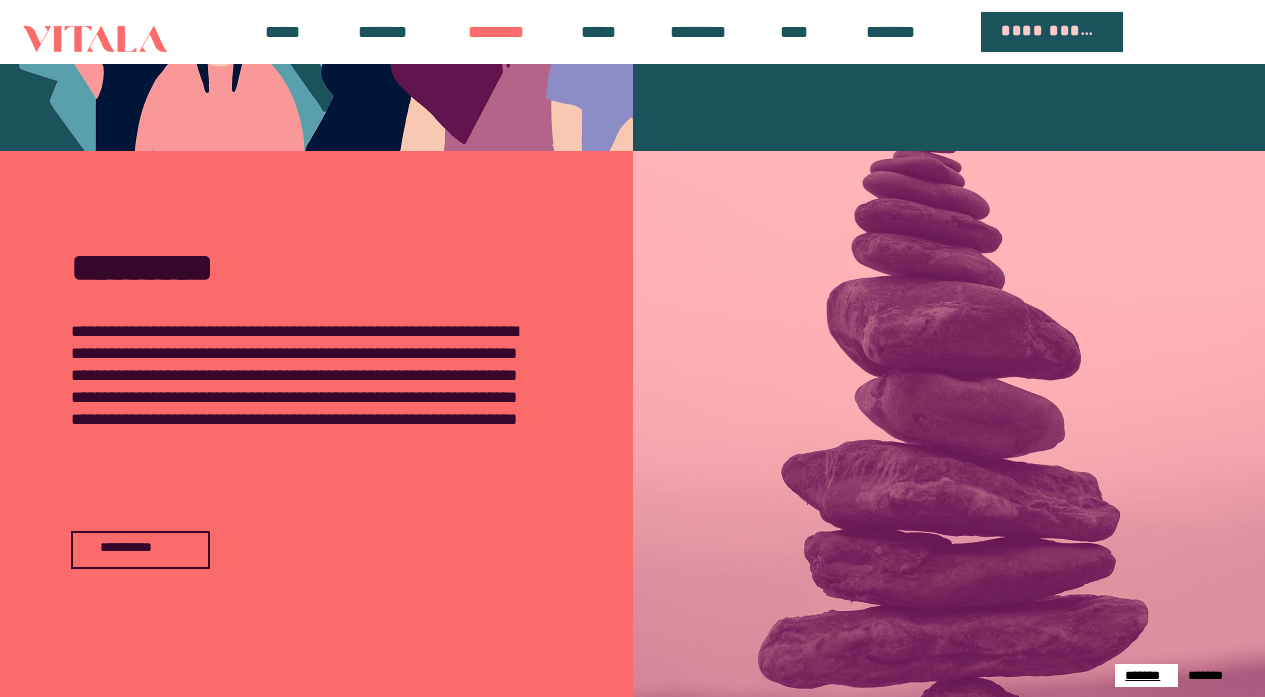 scroll, scrollTop: 617, scrollLeft: 0, axis: vertical 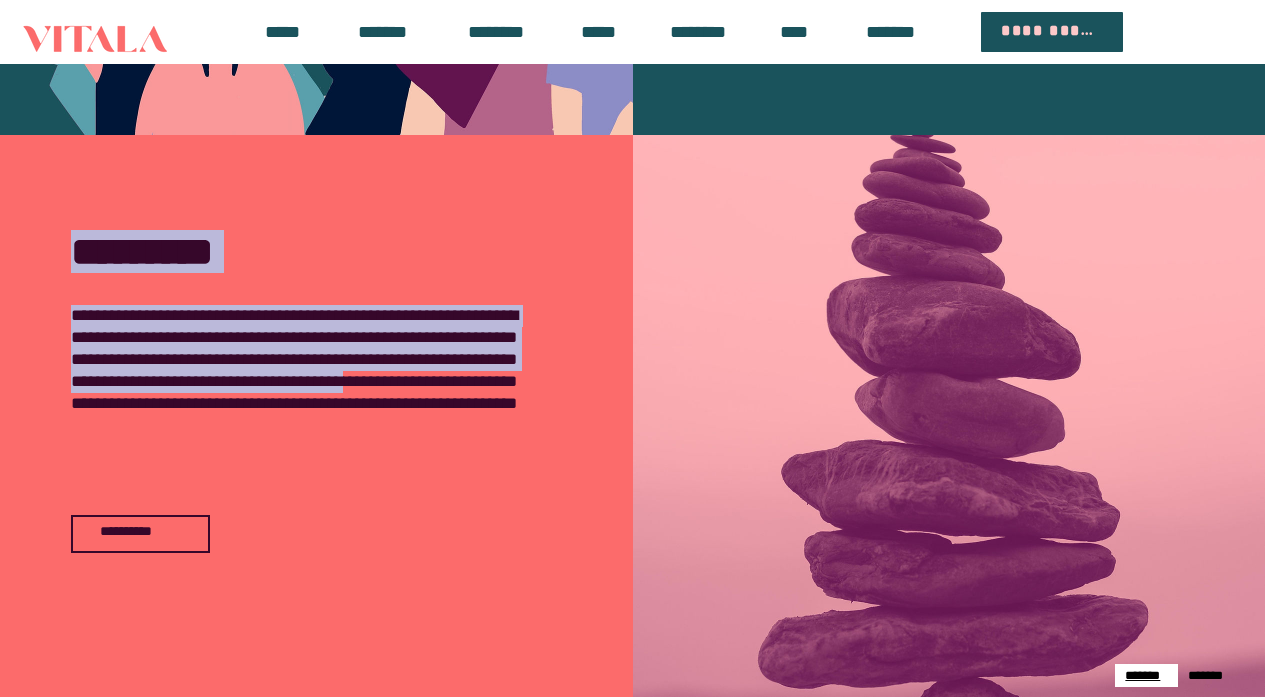 drag, startPoint x: 461, startPoint y: 421, endPoint x: 459, endPoint y: 480, distance: 59.03389 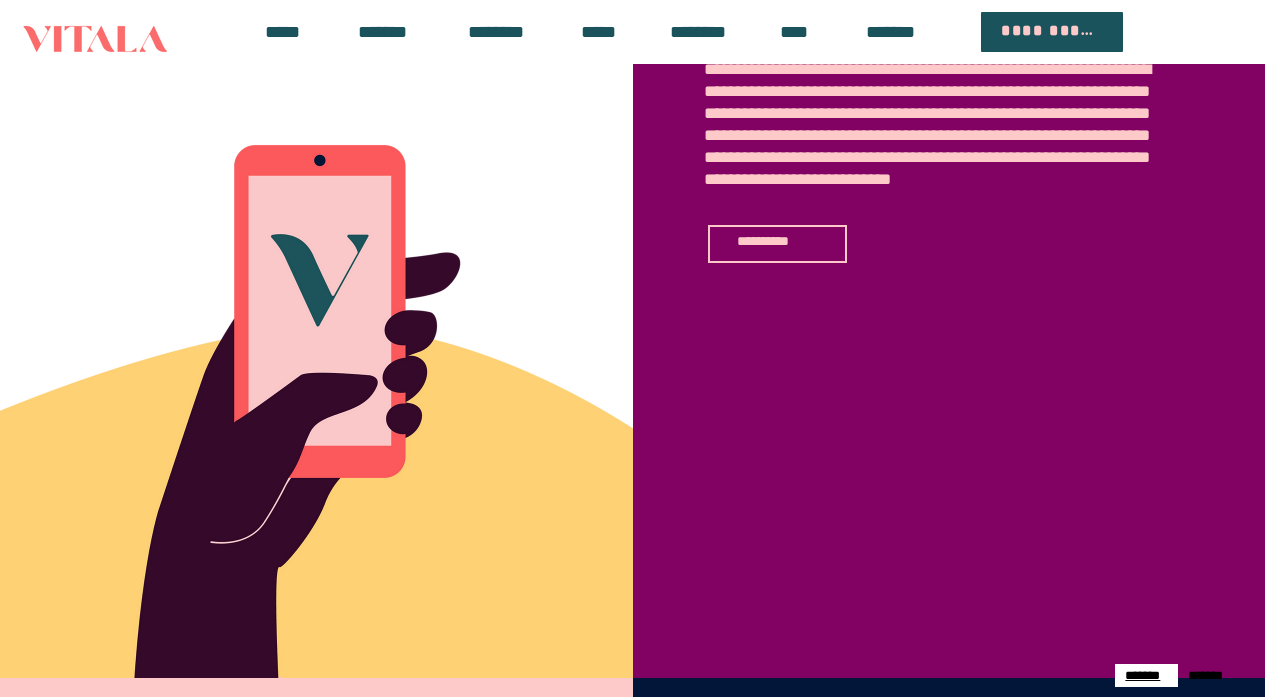 scroll, scrollTop: 1437, scrollLeft: 0, axis: vertical 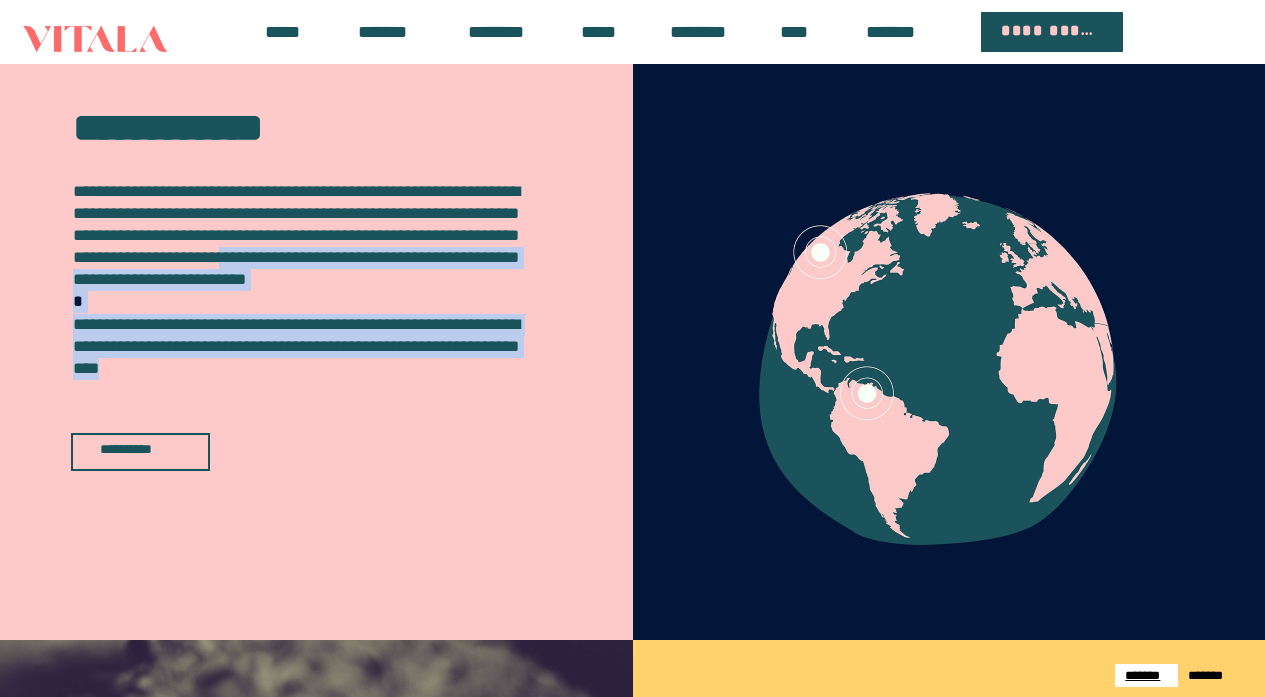 drag, startPoint x: 241, startPoint y: 292, endPoint x: 323, endPoint y: 394, distance: 130.87398 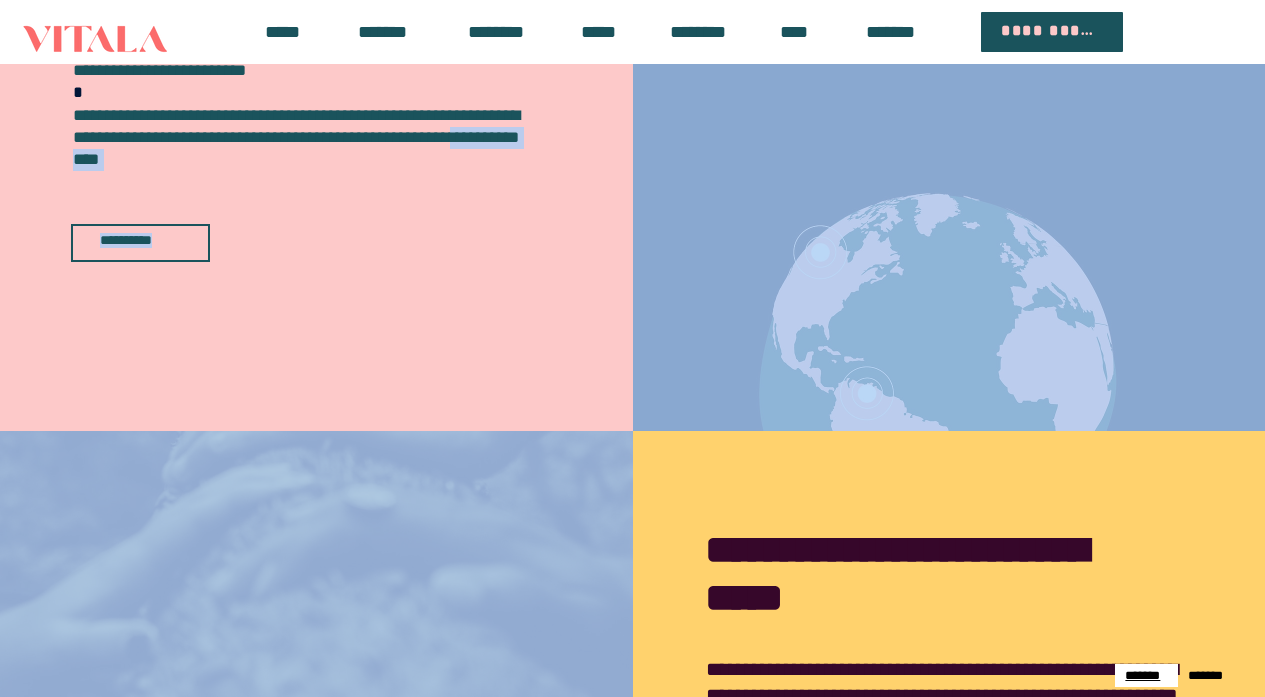 scroll, scrollTop: 2391, scrollLeft: 0, axis: vertical 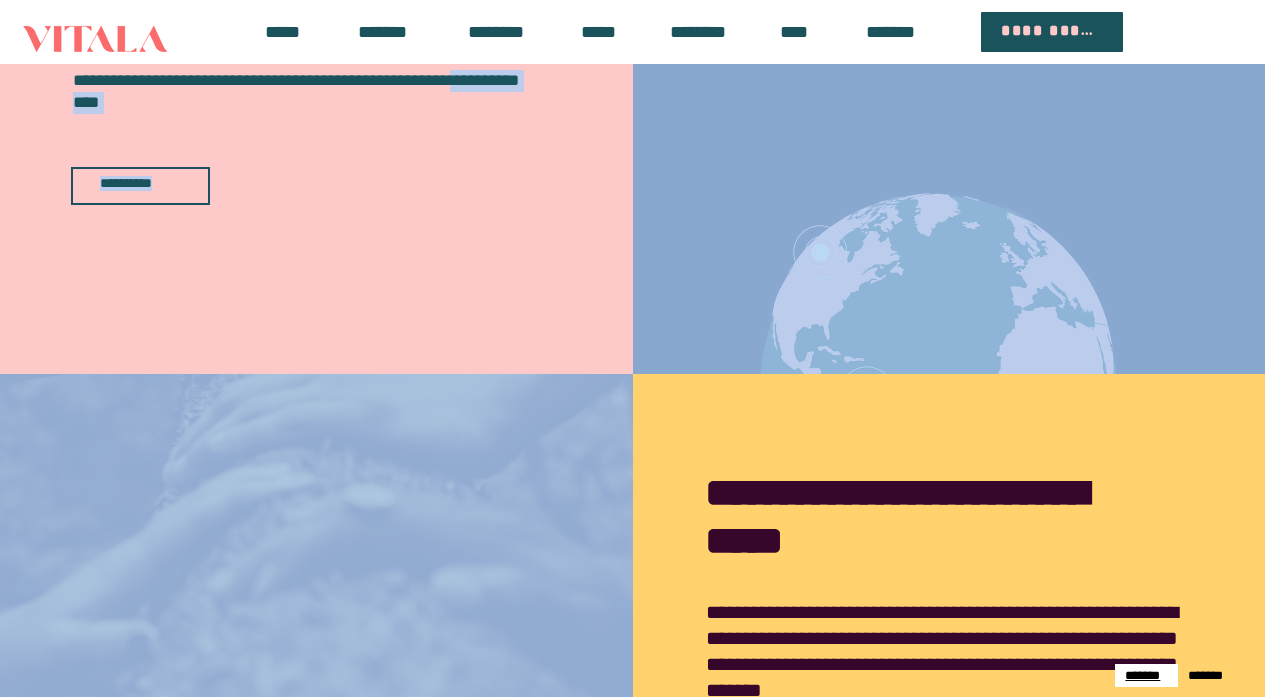 drag, startPoint x: 193, startPoint y: 399, endPoint x: 391, endPoint y: 695, distance: 356.11795 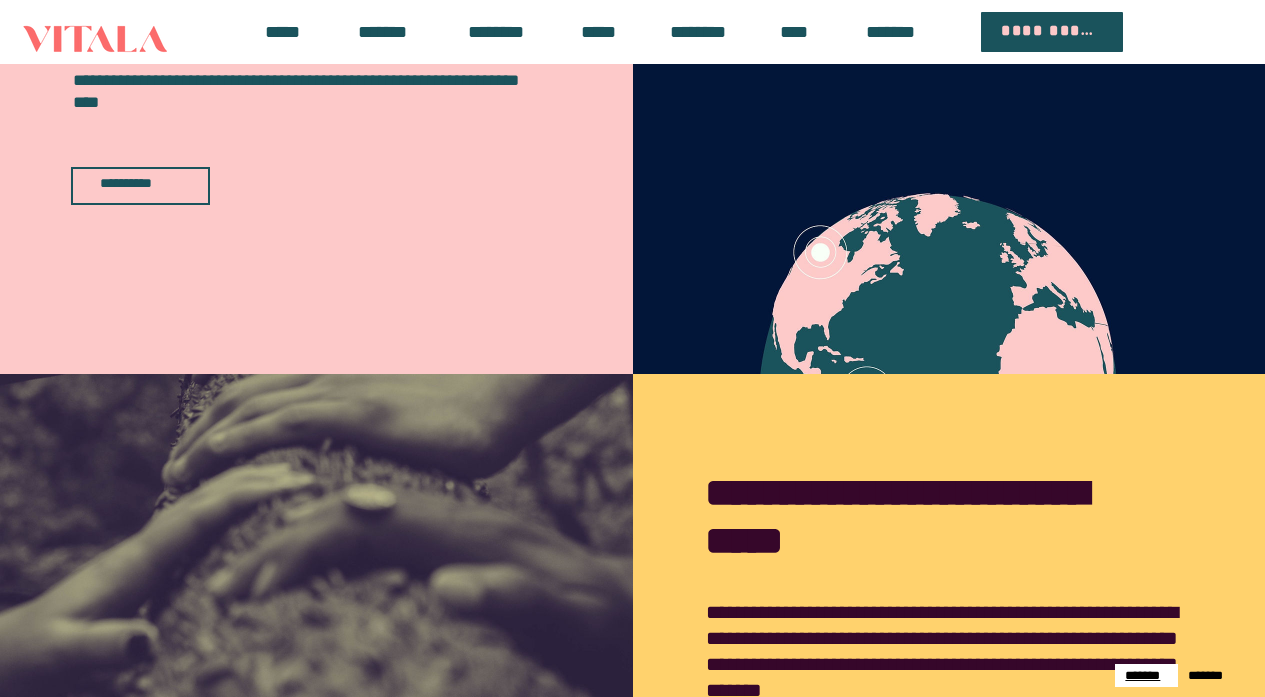 click at bounding box center (949, 622) 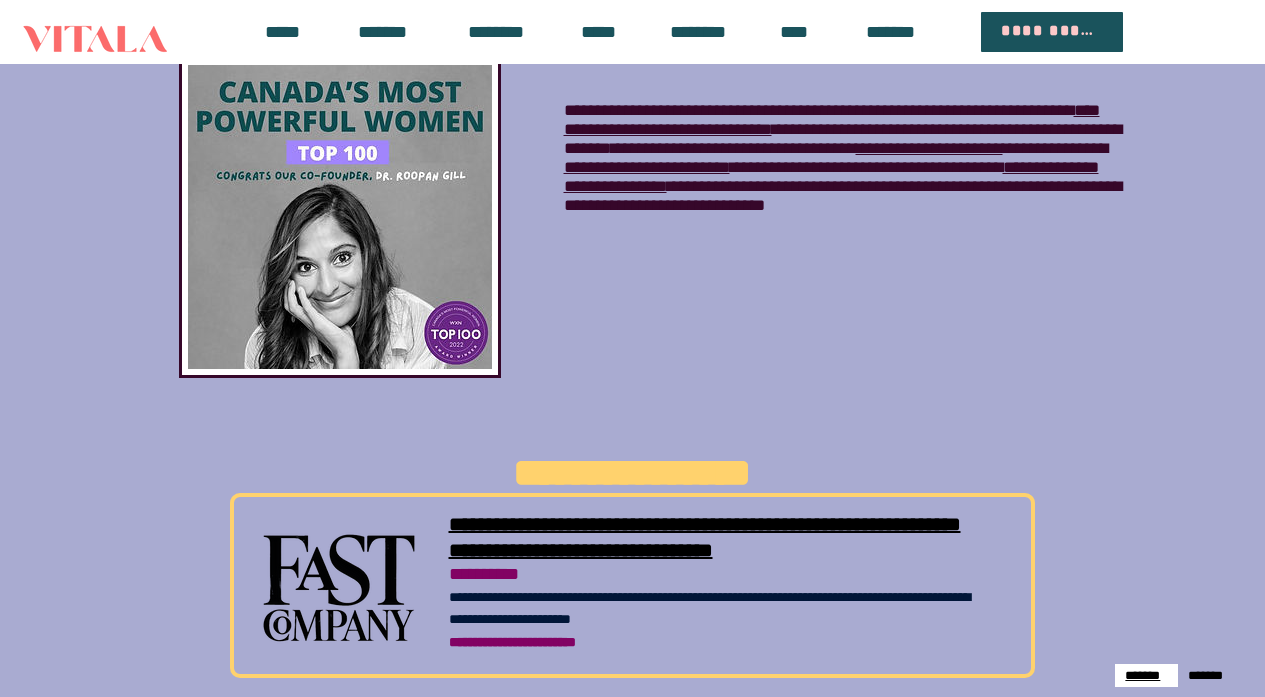scroll, scrollTop: 3292, scrollLeft: 0, axis: vertical 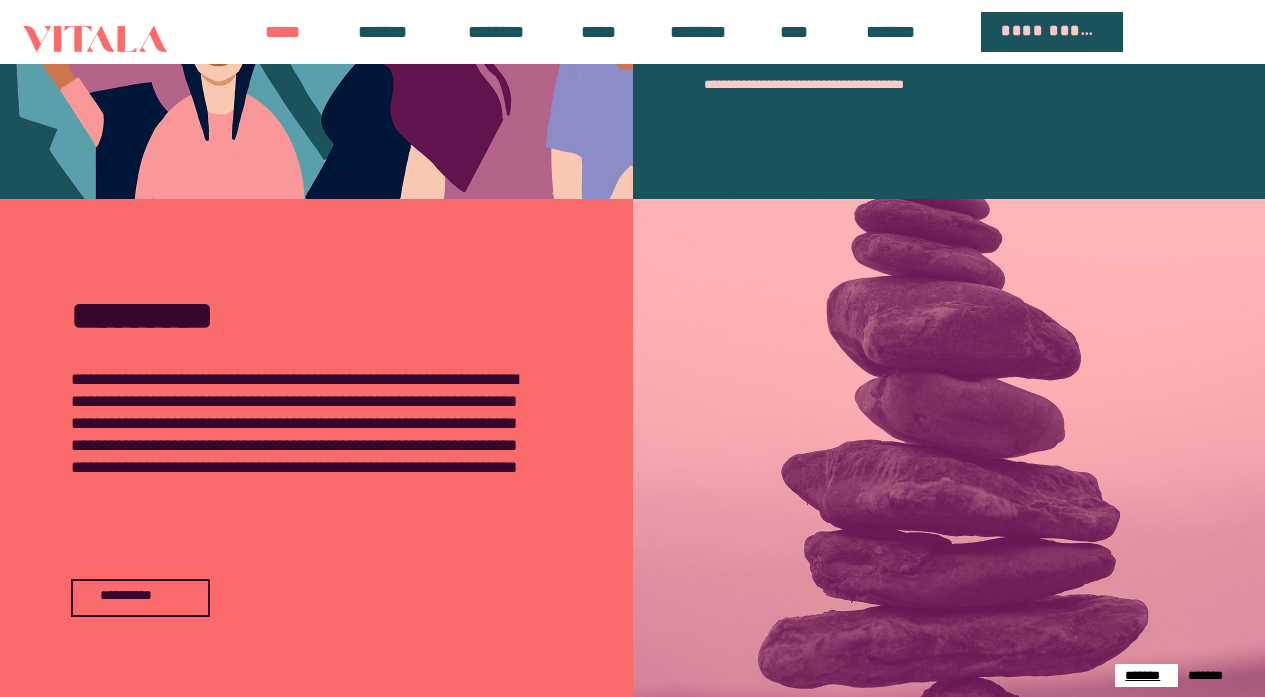 click on "[FIRST]" at bounding box center (283, 32) 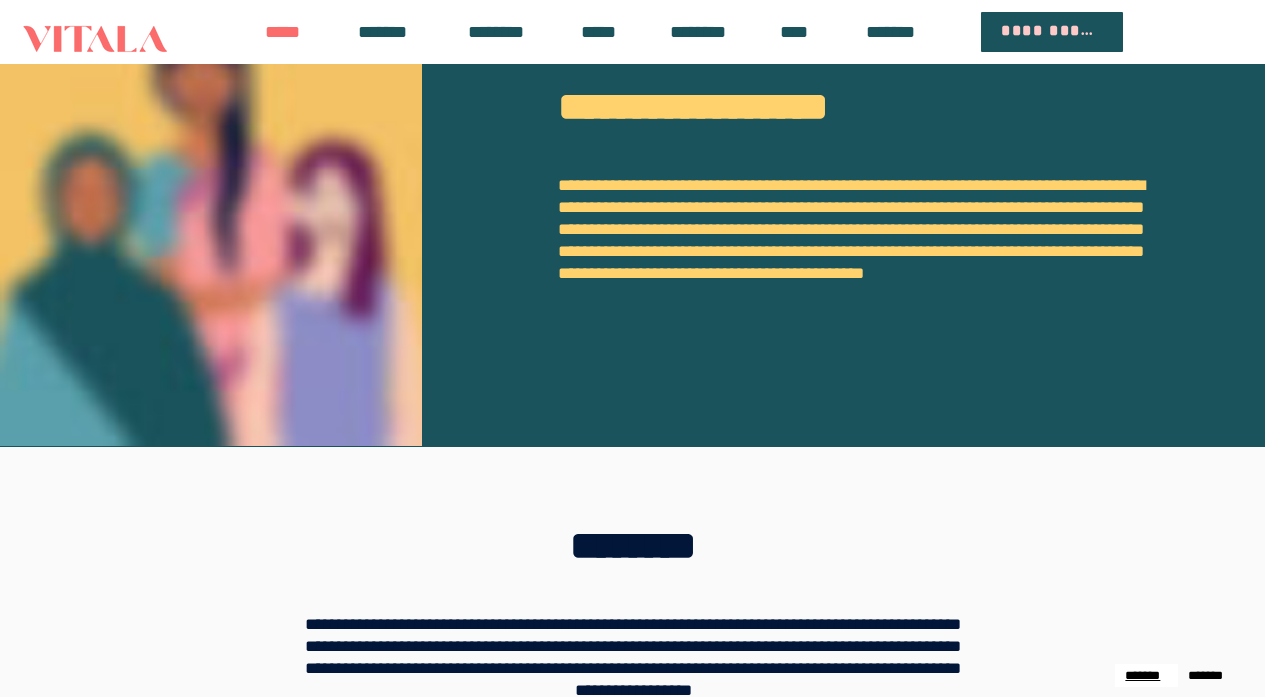 scroll, scrollTop: 0, scrollLeft: 0, axis: both 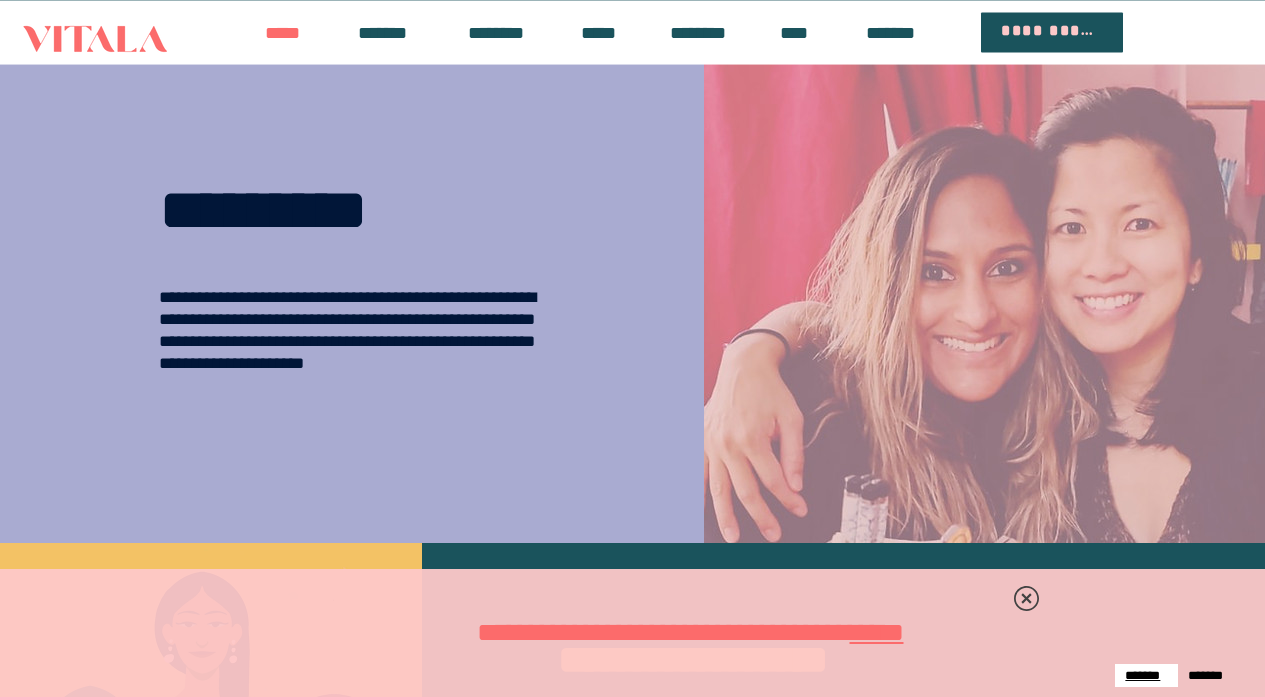 click at bounding box center [632, 348] 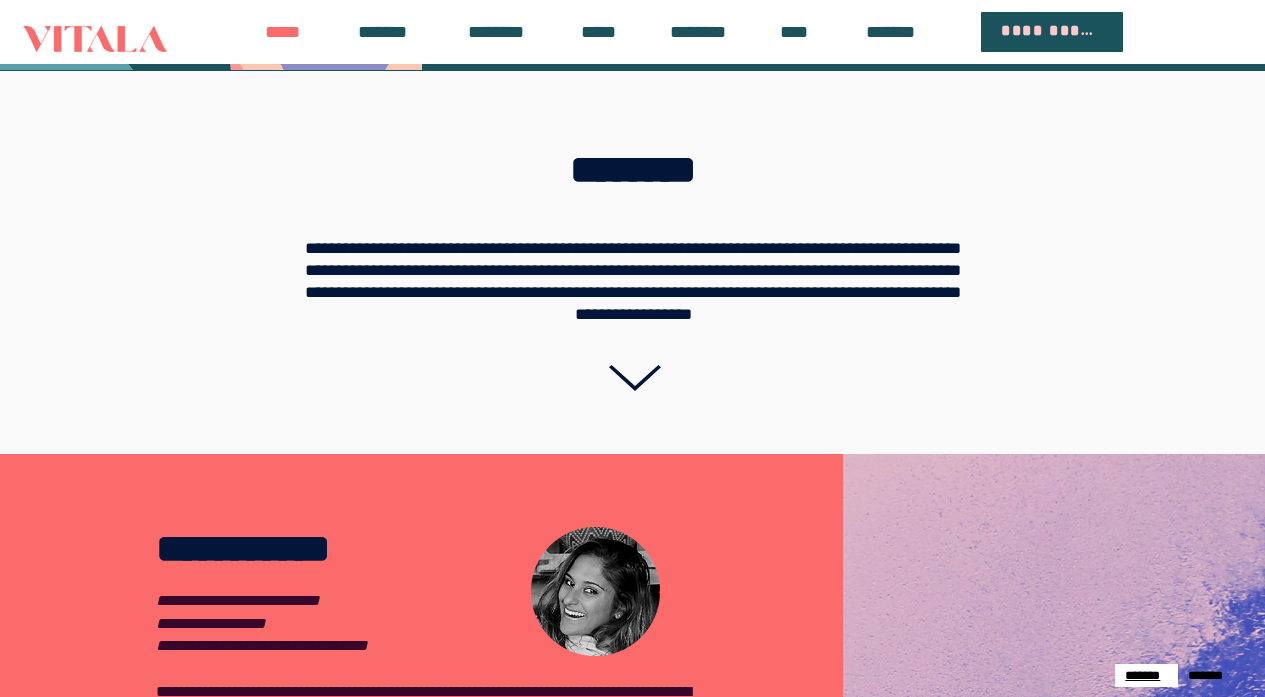scroll, scrollTop: 970, scrollLeft: 0, axis: vertical 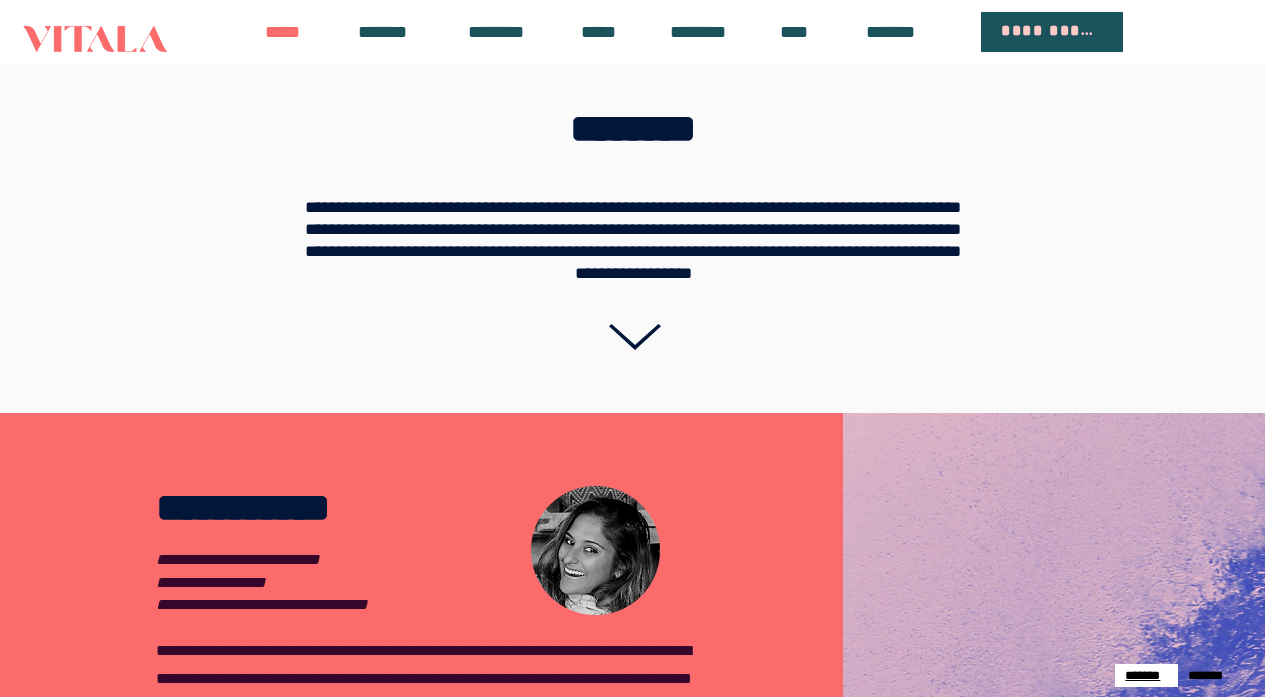 click 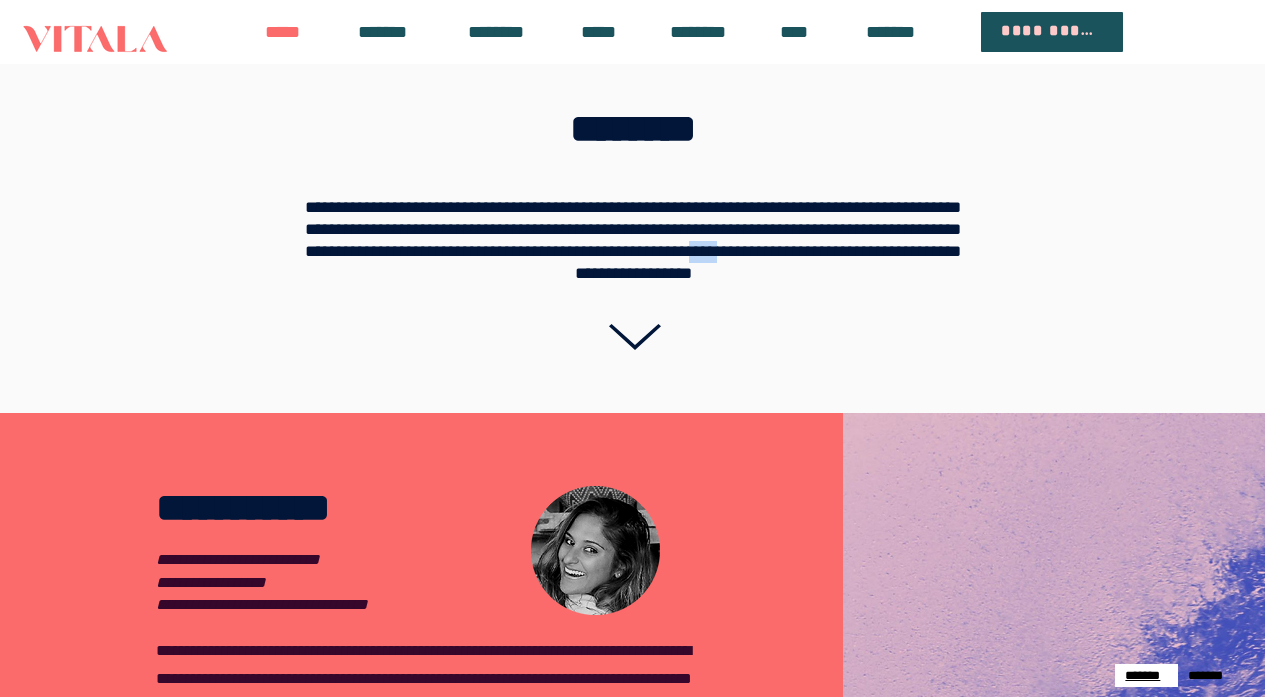 click on "[FIRST] [LAST] [STREET] [CITY] [STATE] [ZIP] [COUNTRY] [PHONE] [EMAIL] [SSN] [CARD] [DOB]" at bounding box center (633, 240) 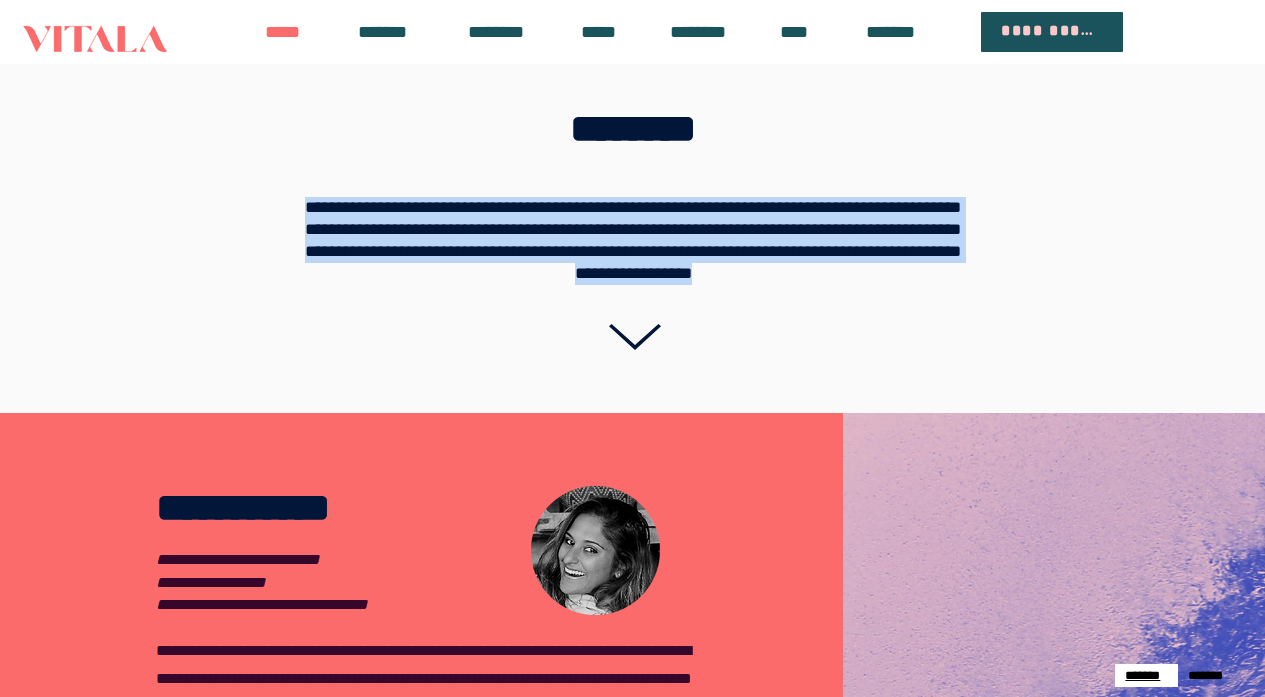 click on "[FIRST] [LAST] [STREET] [CITY] [STATE] [ZIP] [COUNTRY] [PHONE] [EMAIL] [SSN] [CARD] [DOB]" at bounding box center [633, 240] 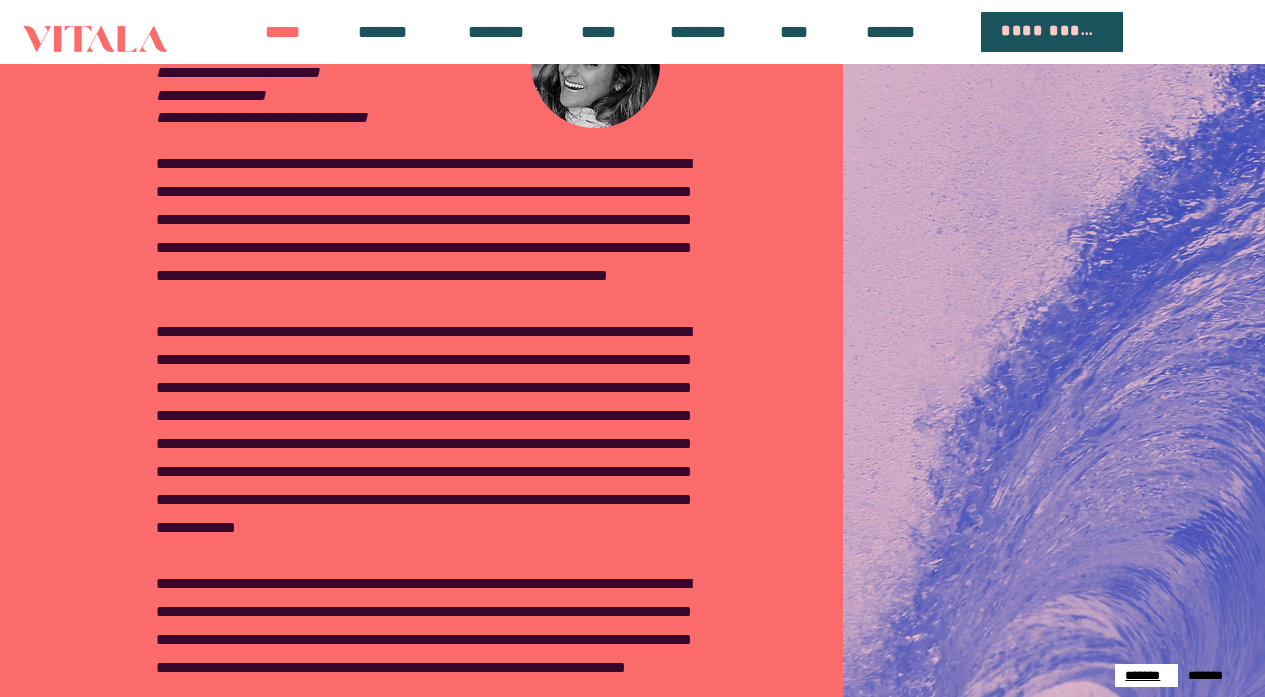scroll, scrollTop: 1443, scrollLeft: 0, axis: vertical 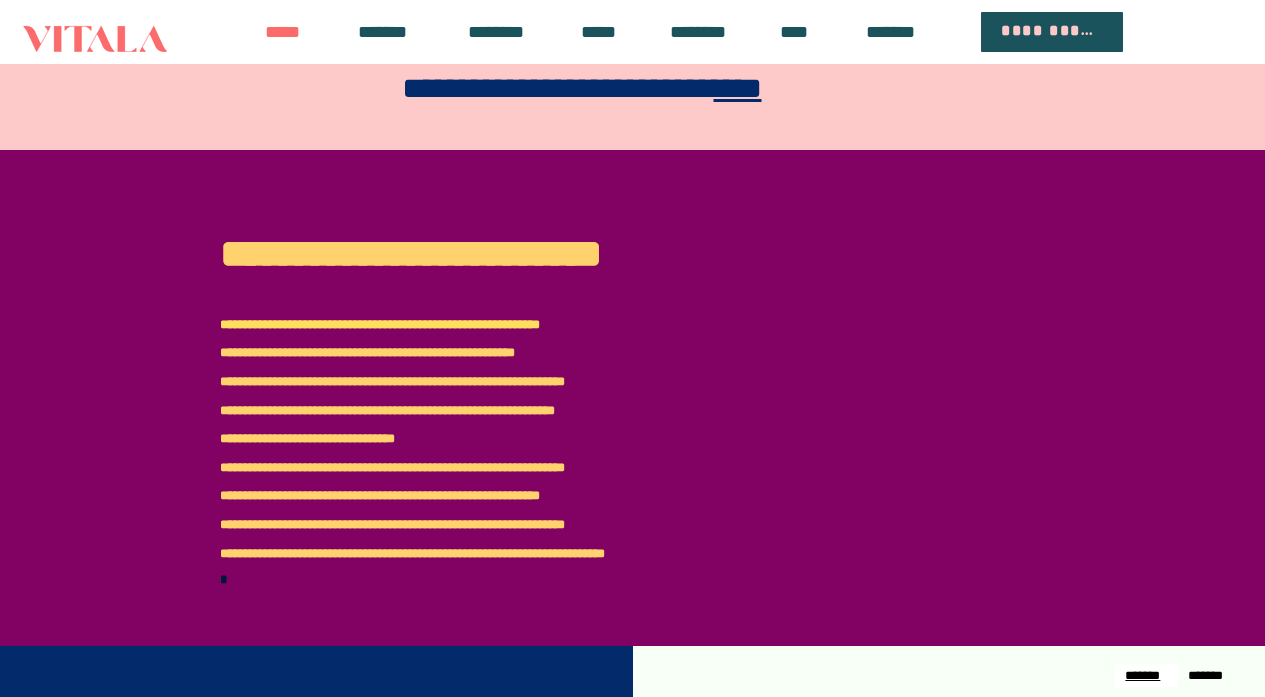 click on "[FIRST]" at bounding box center [738, 88] 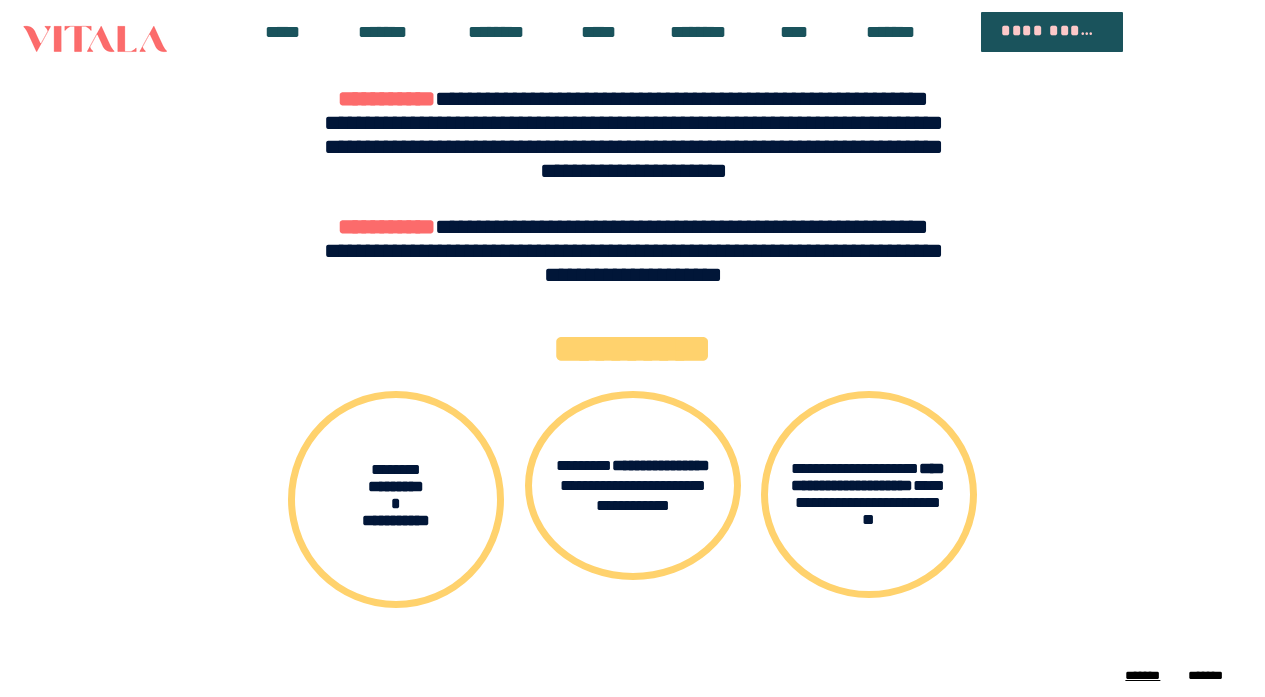 scroll, scrollTop: 0, scrollLeft: 0, axis: both 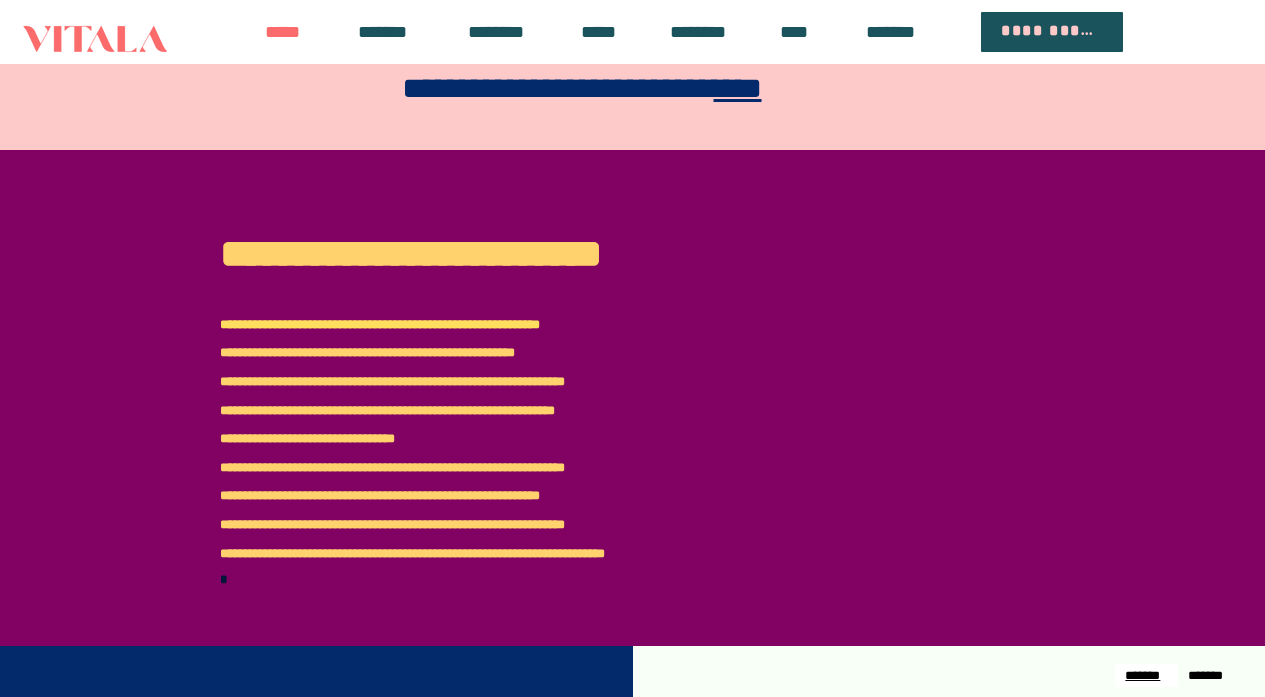 click on "[PHONE]" at bounding box center (250, 324) 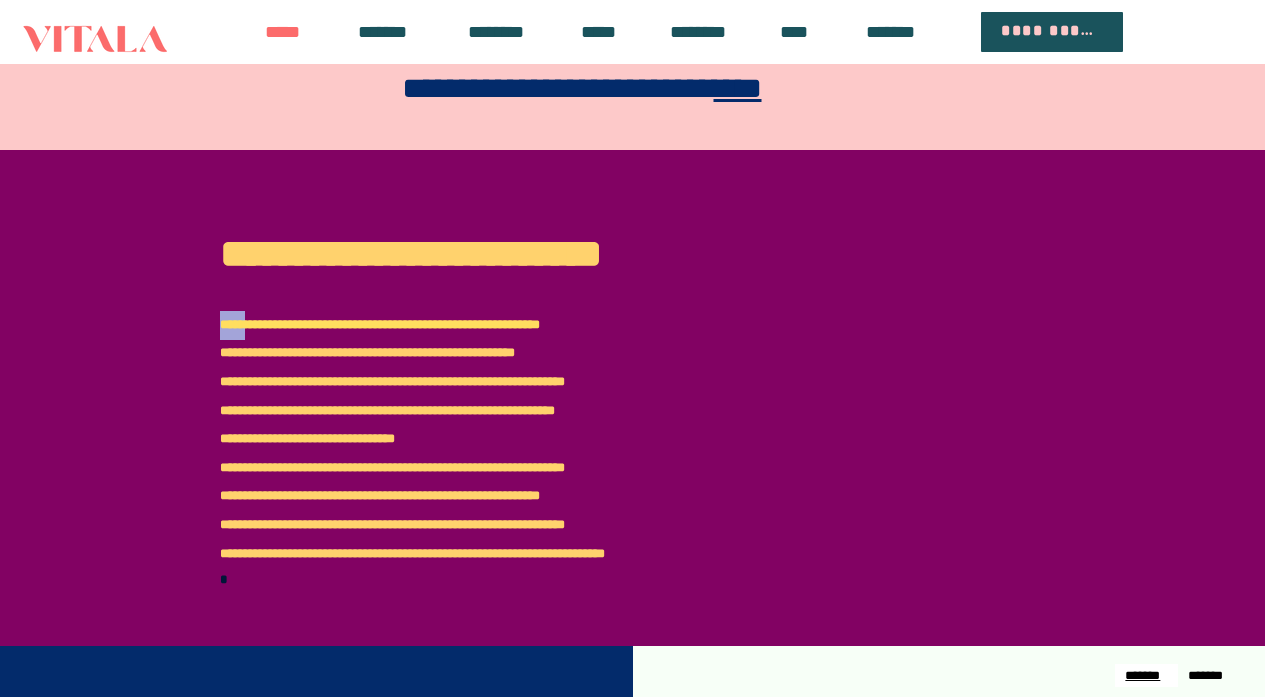 click on "[PHONE]" at bounding box center [250, 324] 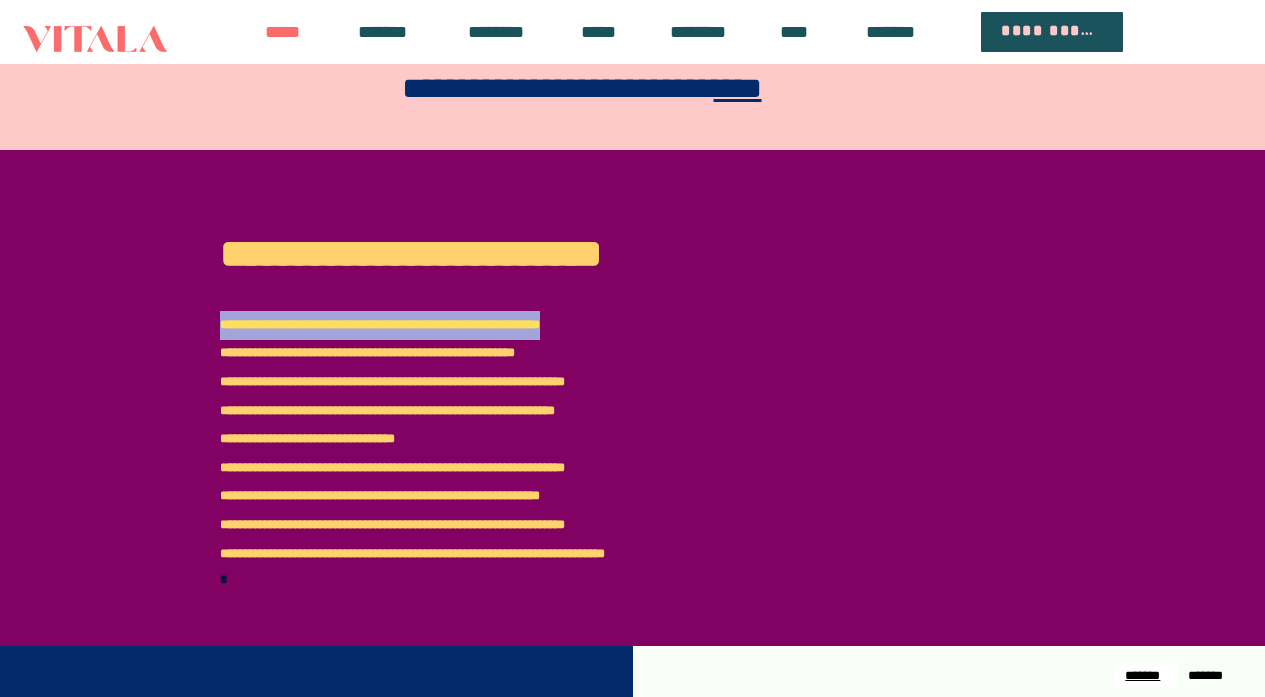 click on "[PHONE]" at bounding box center (250, 324) 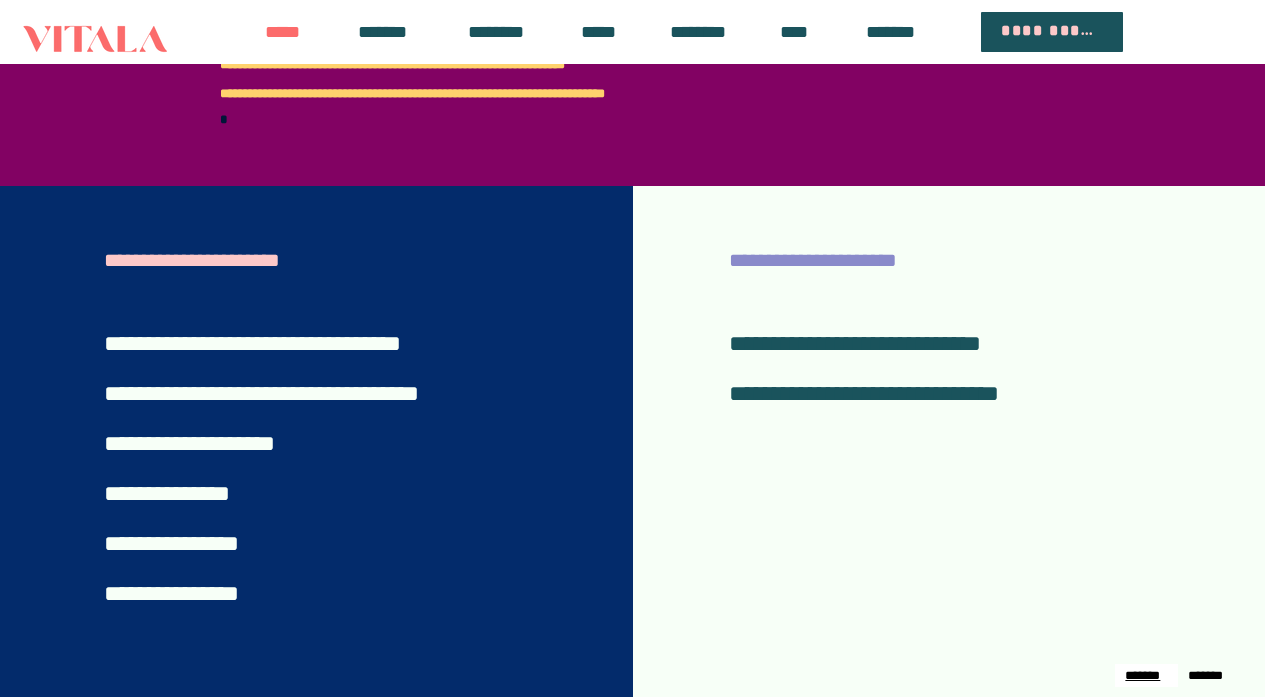 scroll, scrollTop: 4004, scrollLeft: 0, axis: vertical 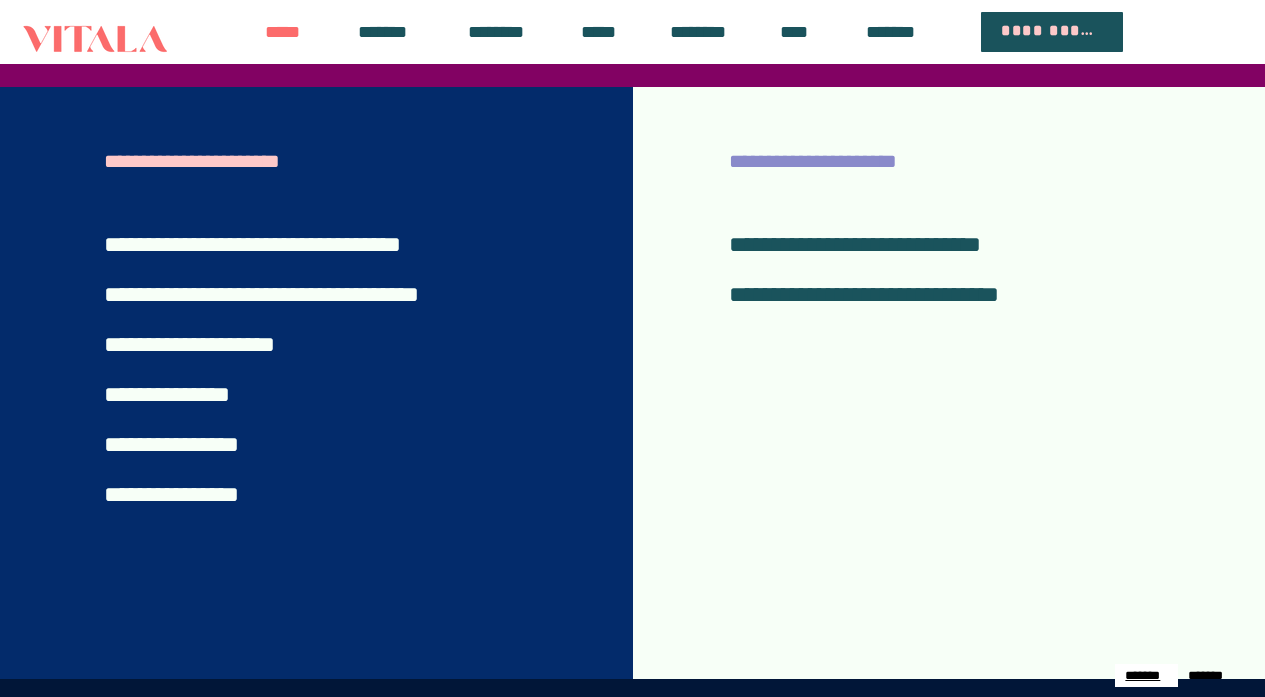 click on "[FIRST]
[FIRST]" at bounding box center [864, 269] 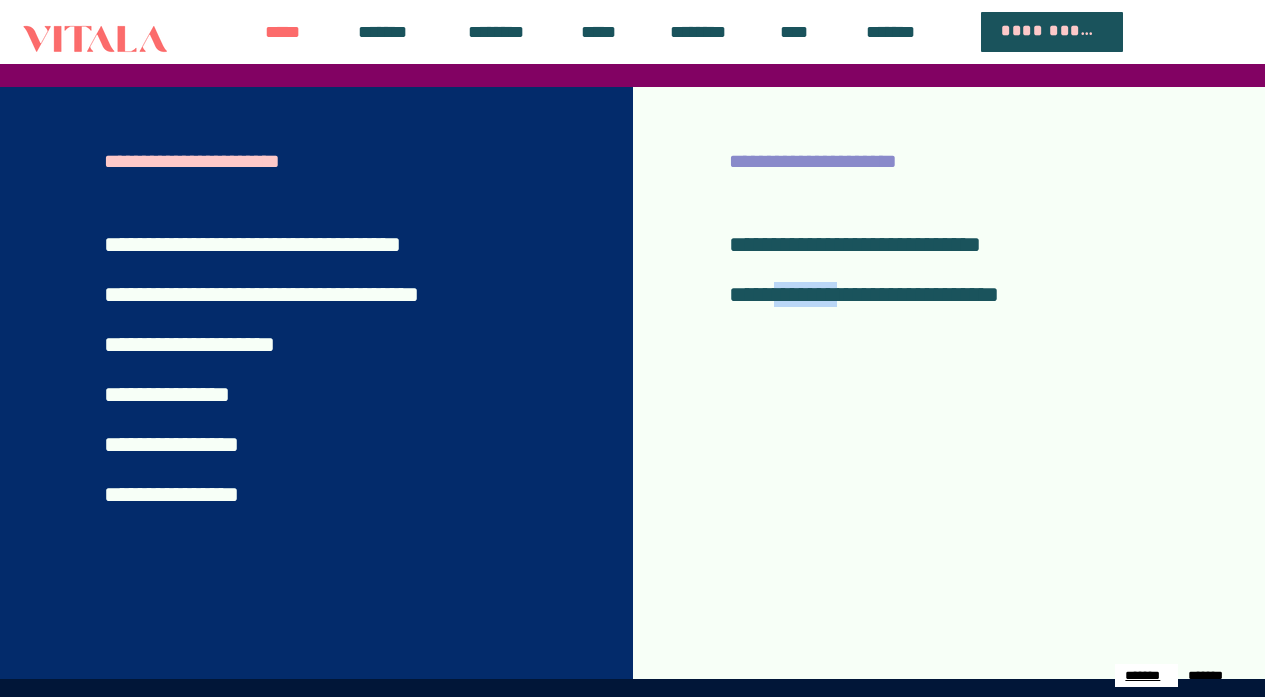 click on "[FIRST]
[FIRST]" at bounding box center [864, 269] 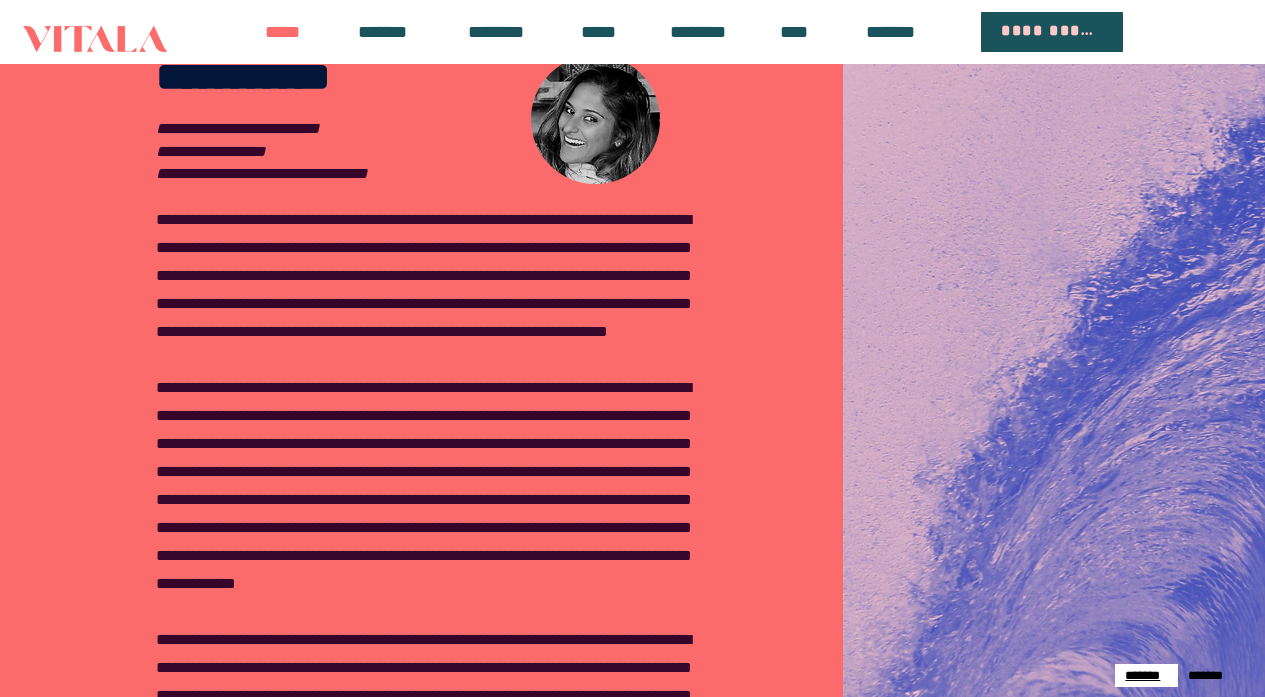 scroll, scrollTop: 184, scrollLeft: 0, axis: vertical 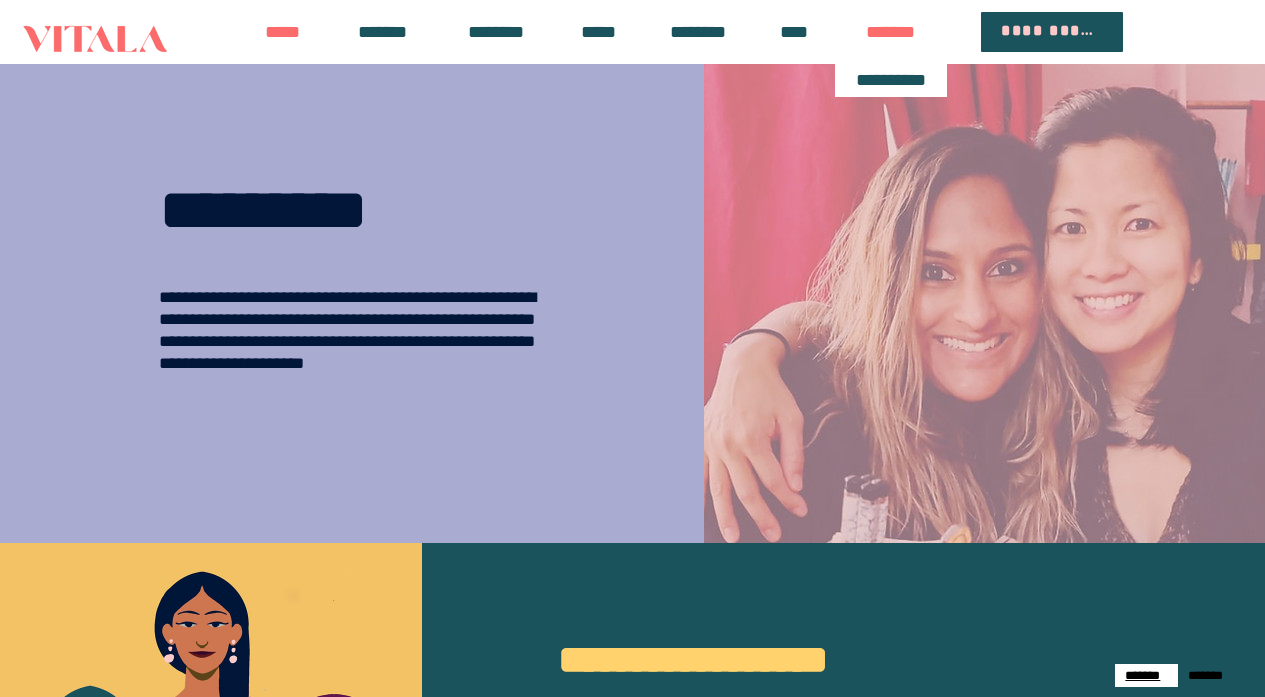click on "[FIRST]" at bounding box center (890, 32) 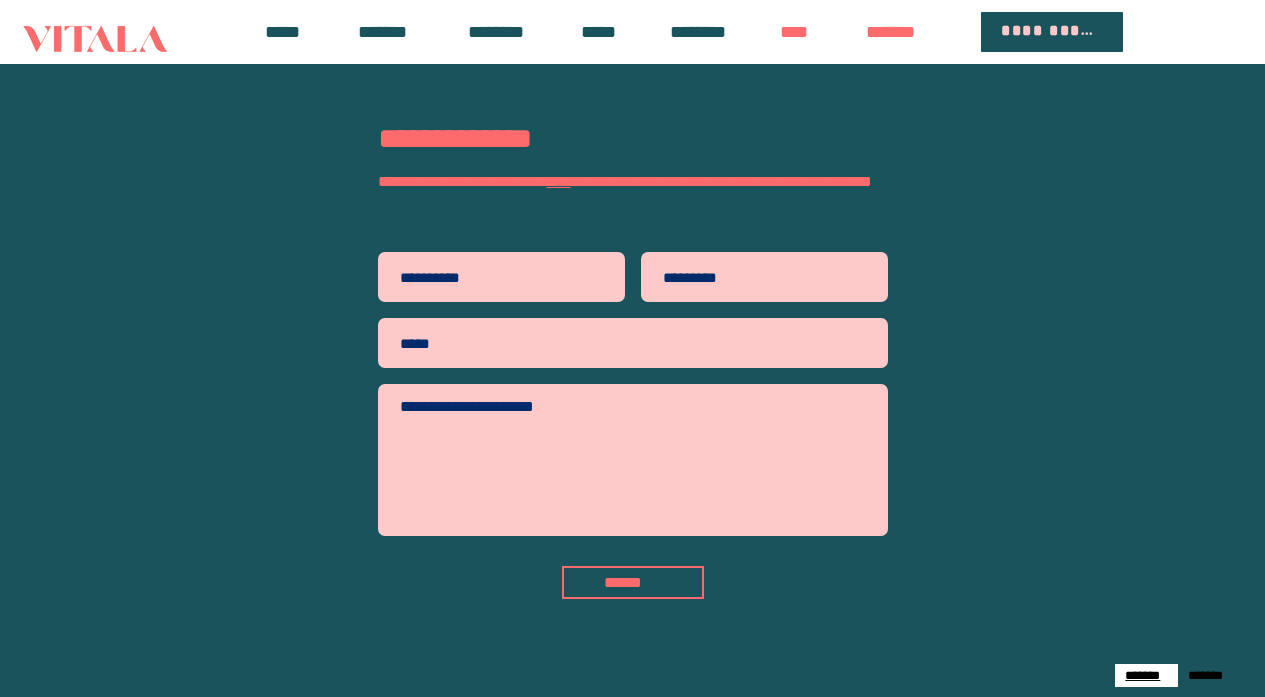 click on "[FIRST]" at bounding box center [794, 32] 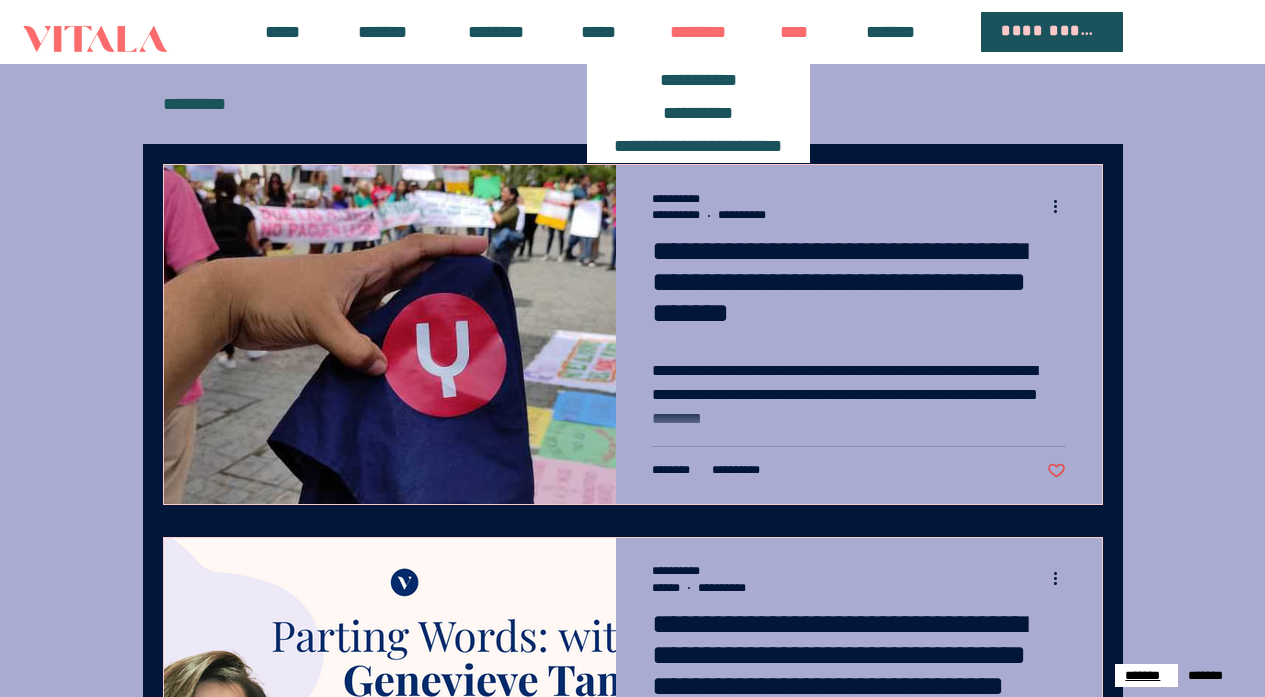 click on "[FIRST]" at bounding box center [698, 32] 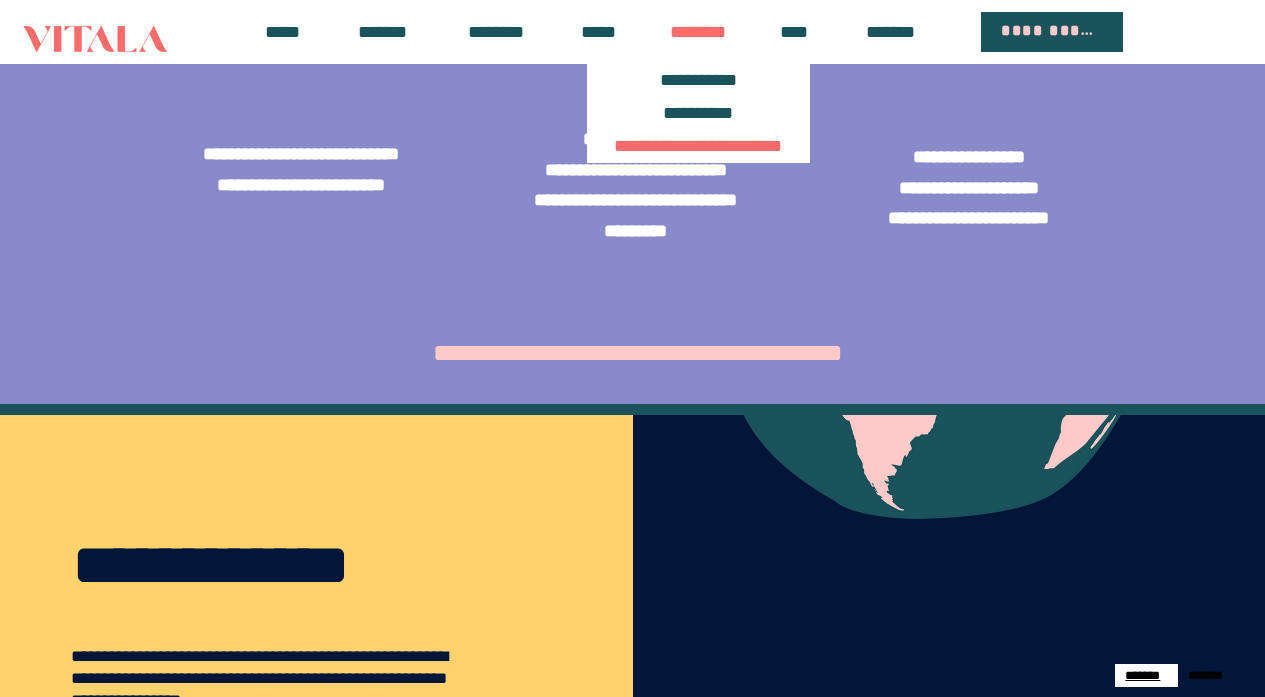 click on "[FIRST]" at bounding box center (698, 146) 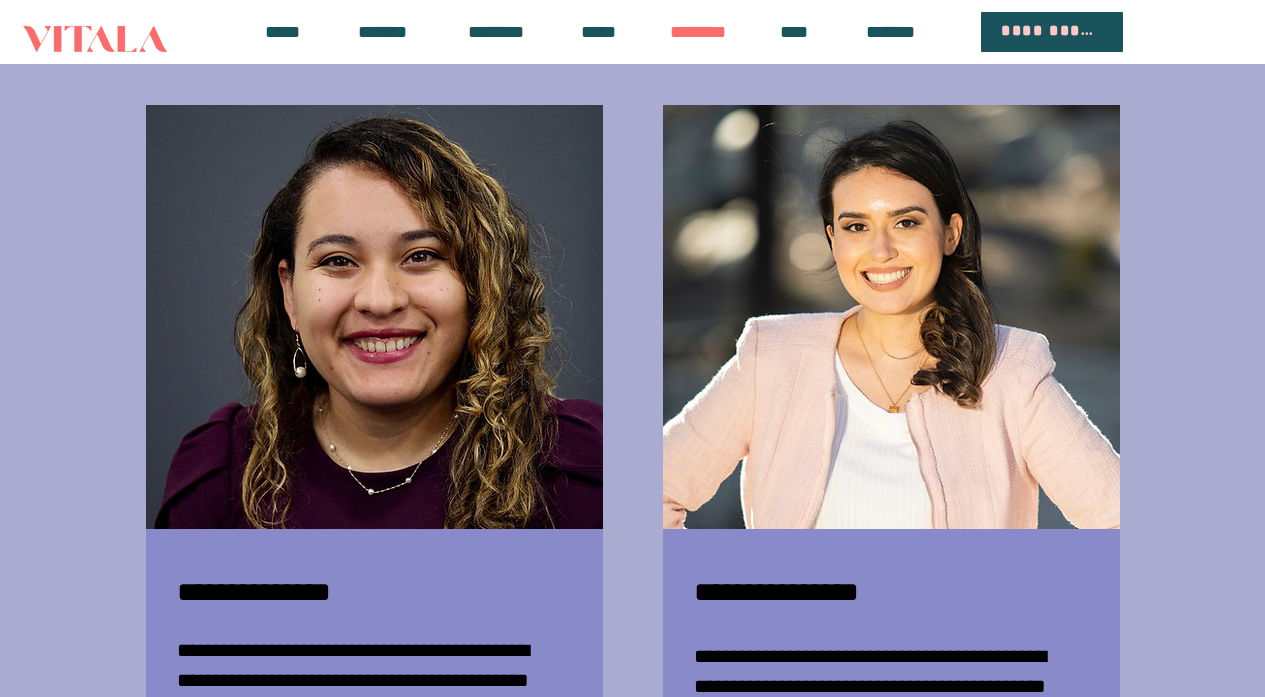 scroll, scrollTop: 930, scrollLeft: 0, axis: vertical 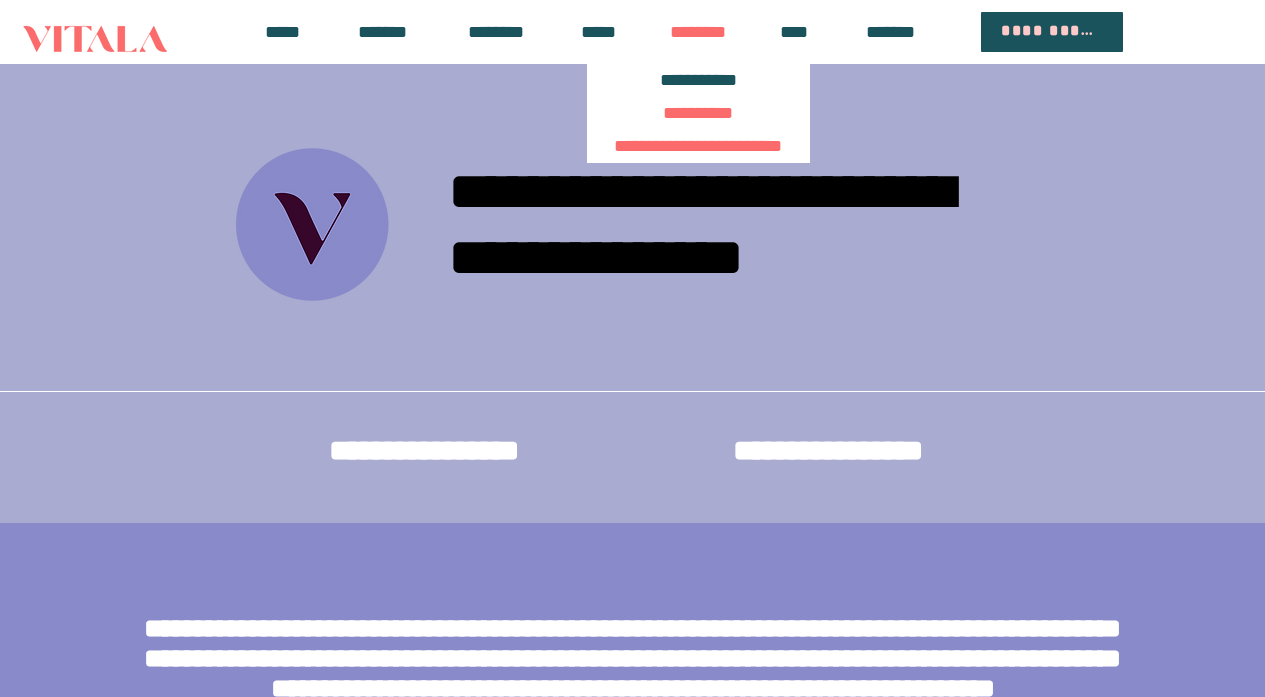 click on "[FIRST]" at bounding box center [698, 113] 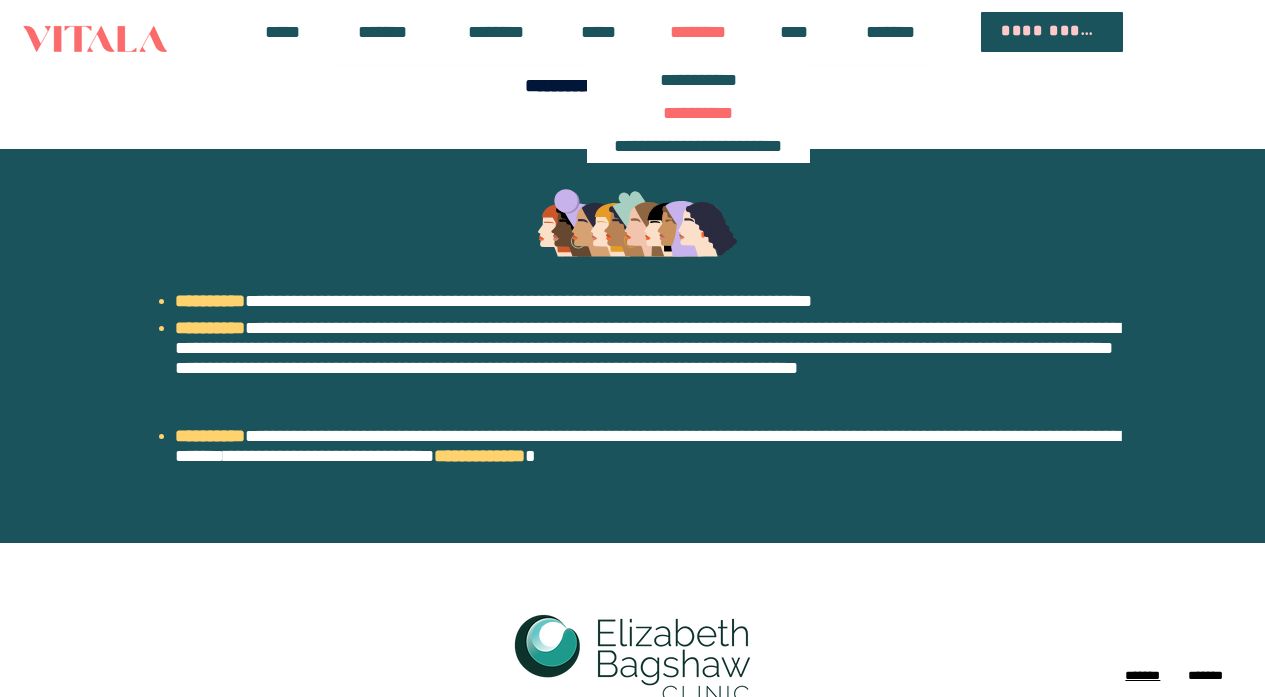 scroll, scrollTop: 307, scrollLeft: 0, axis: vertical 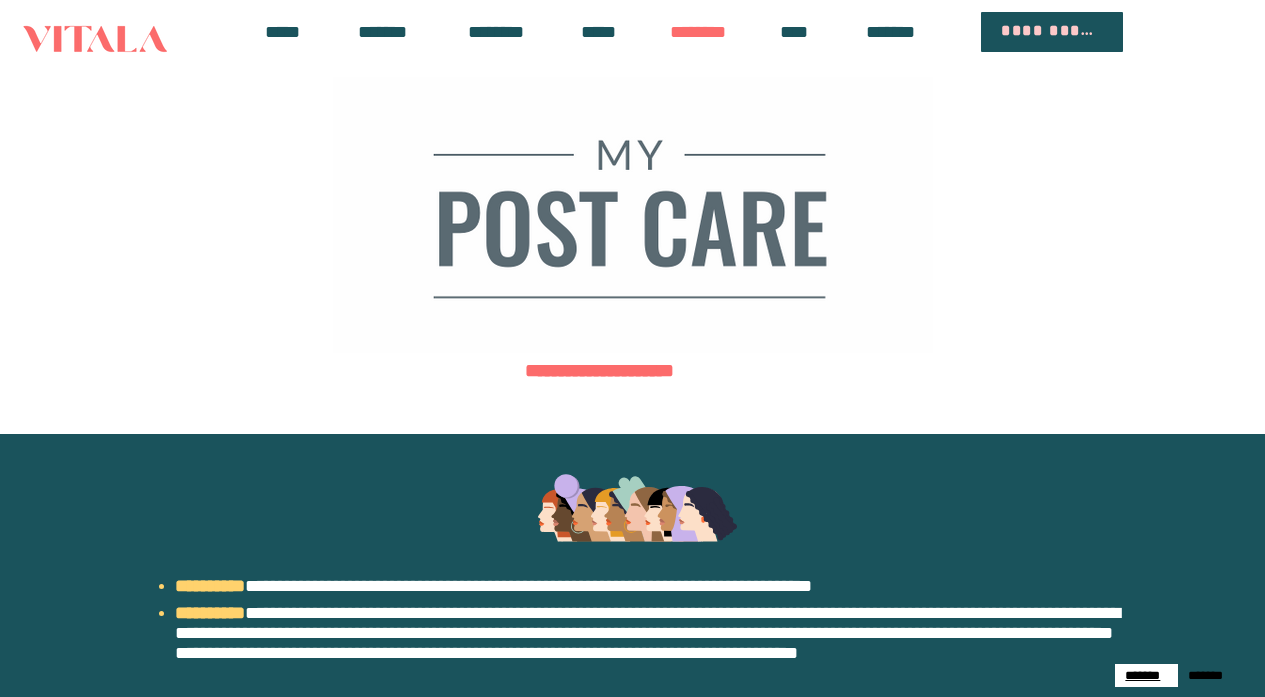 click on "[FIRST]" at bounding box center (636, 371) 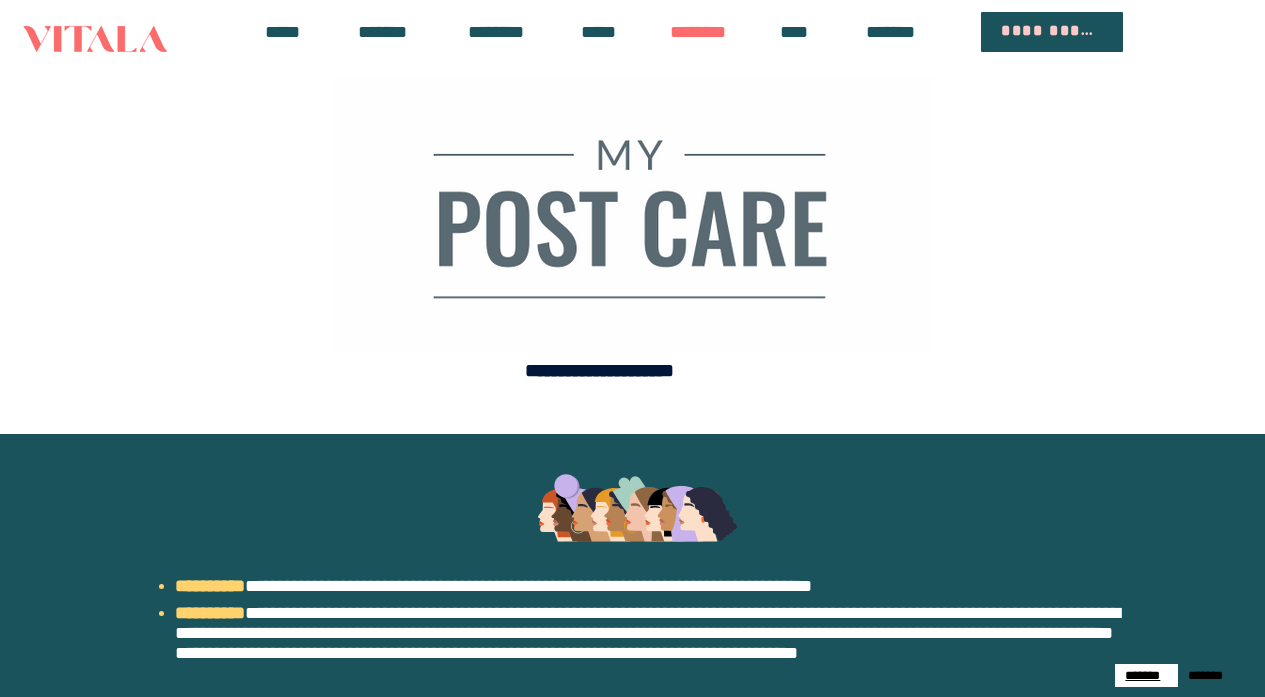 click at bounding box center [94, 39] 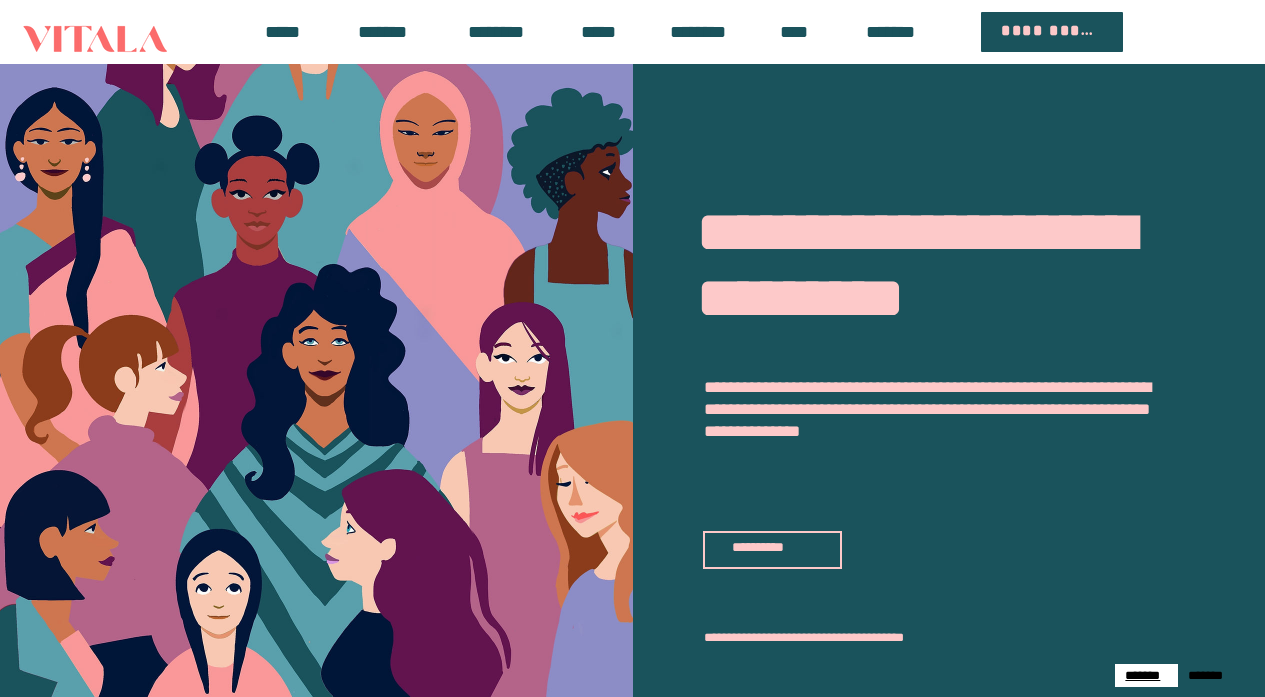 click on "[FIRST]" at bounding box center [1049, 32] 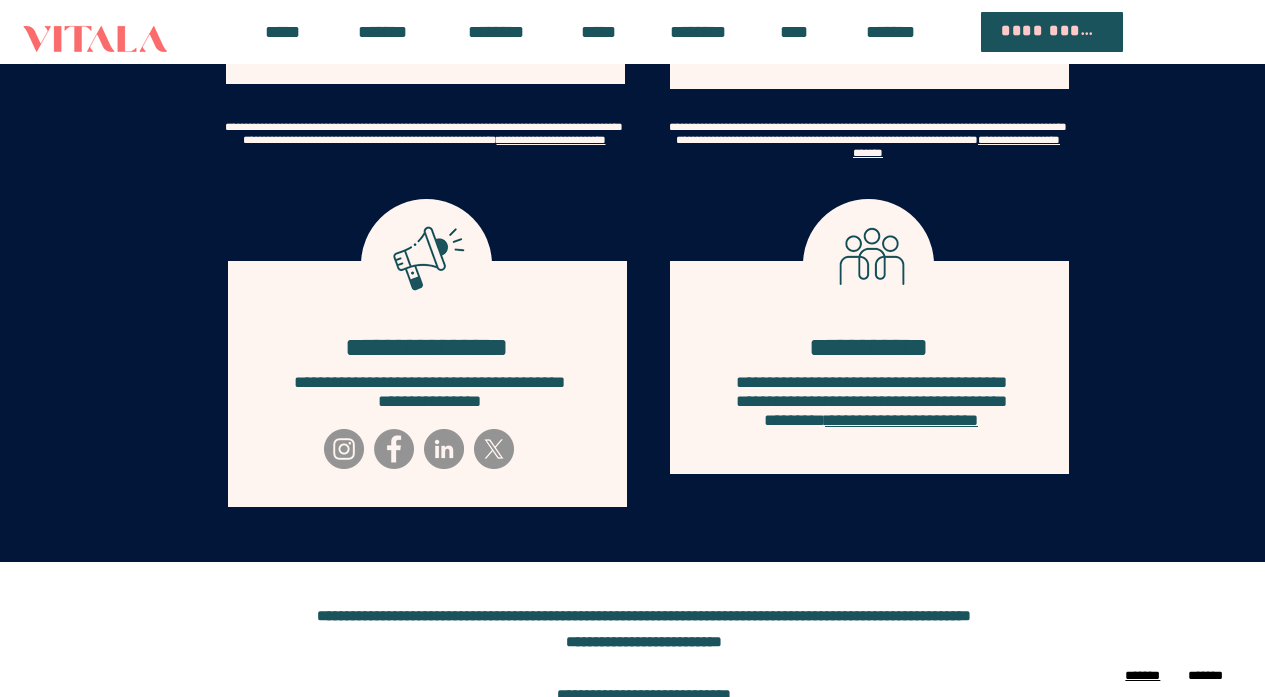 scroll, scrollTop: 579, scrollLeft: 0, axis: vertical 